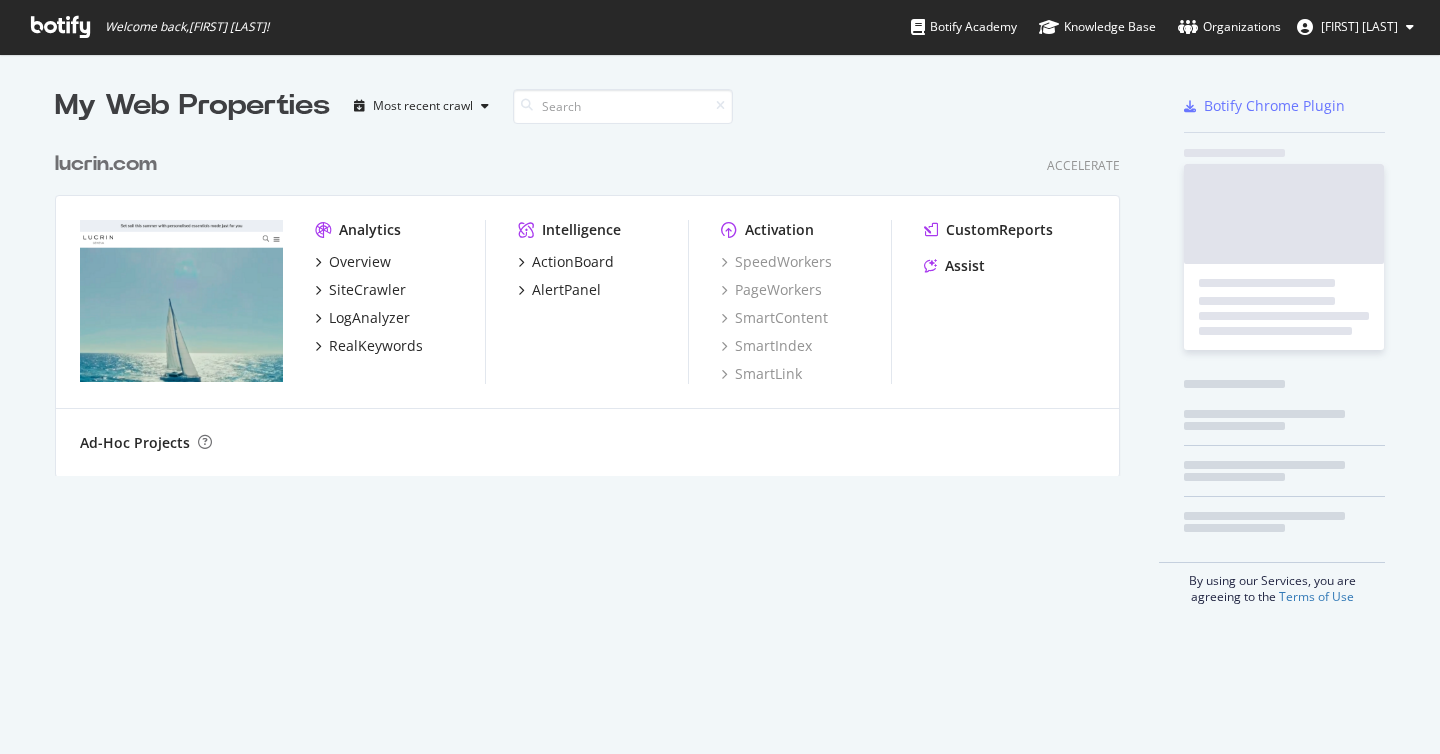 scroll, scrollTop: 0, scrollLeft: 0, axis: both 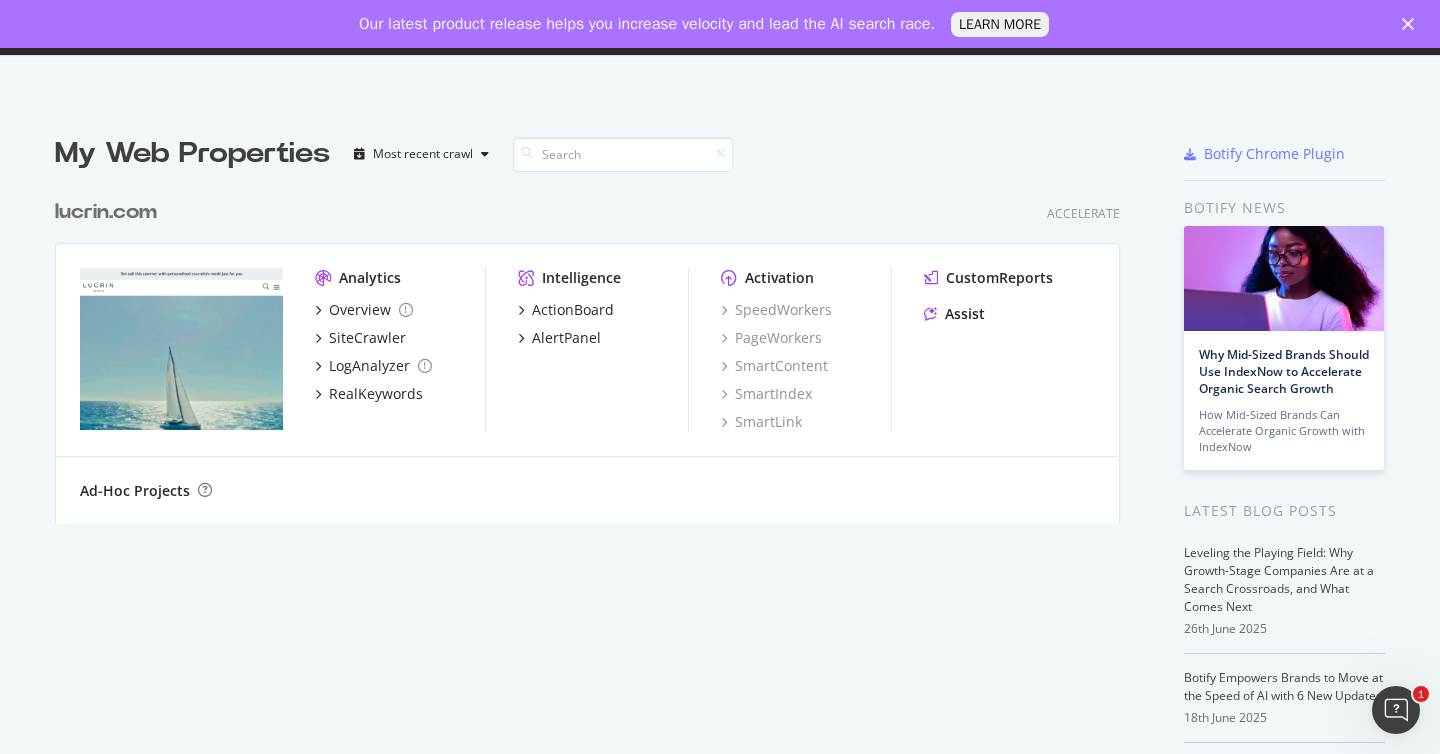 click on "Our latest product release helps you increase velocity and lead the AI search race. LEARN MORE" at bounding box center [720, 24] 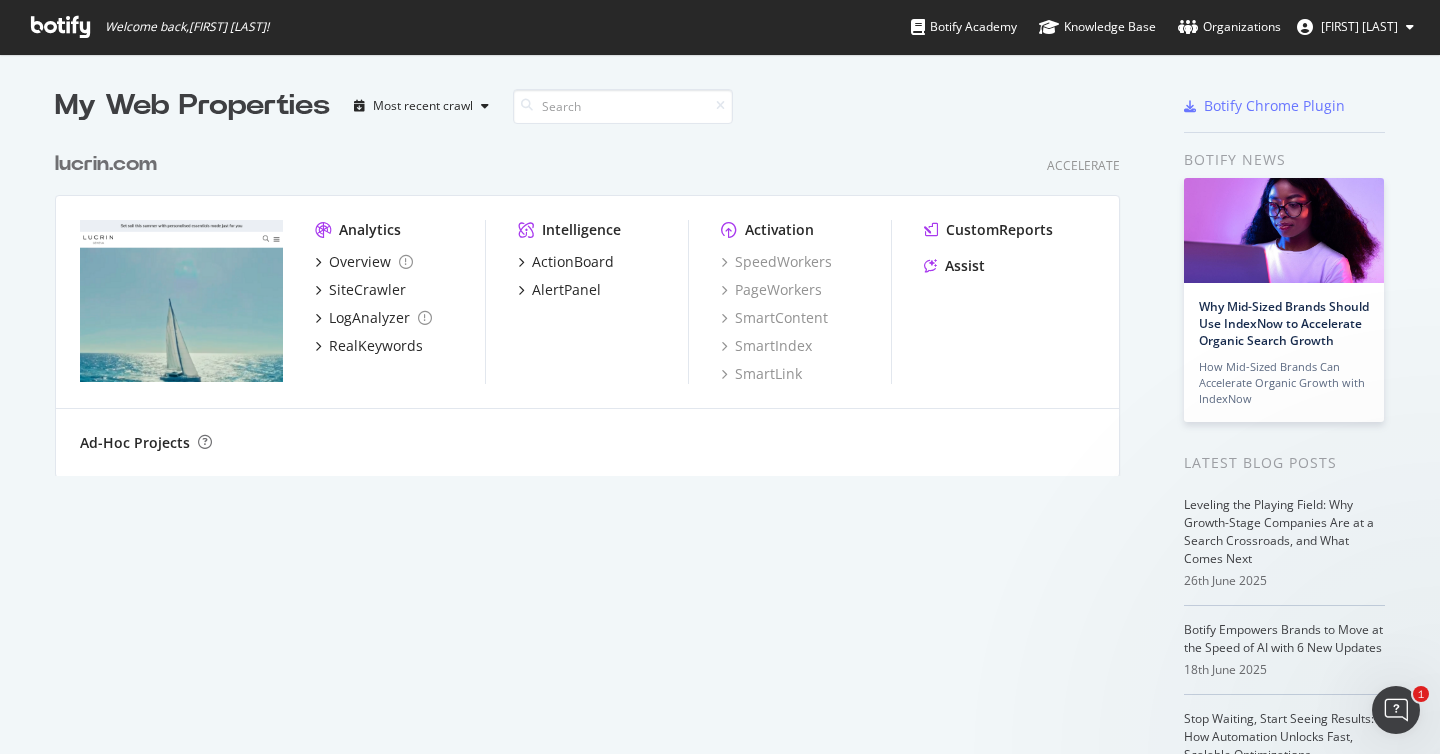 scroll, scrollTop: 0, scrollLeft: 0, axis: both 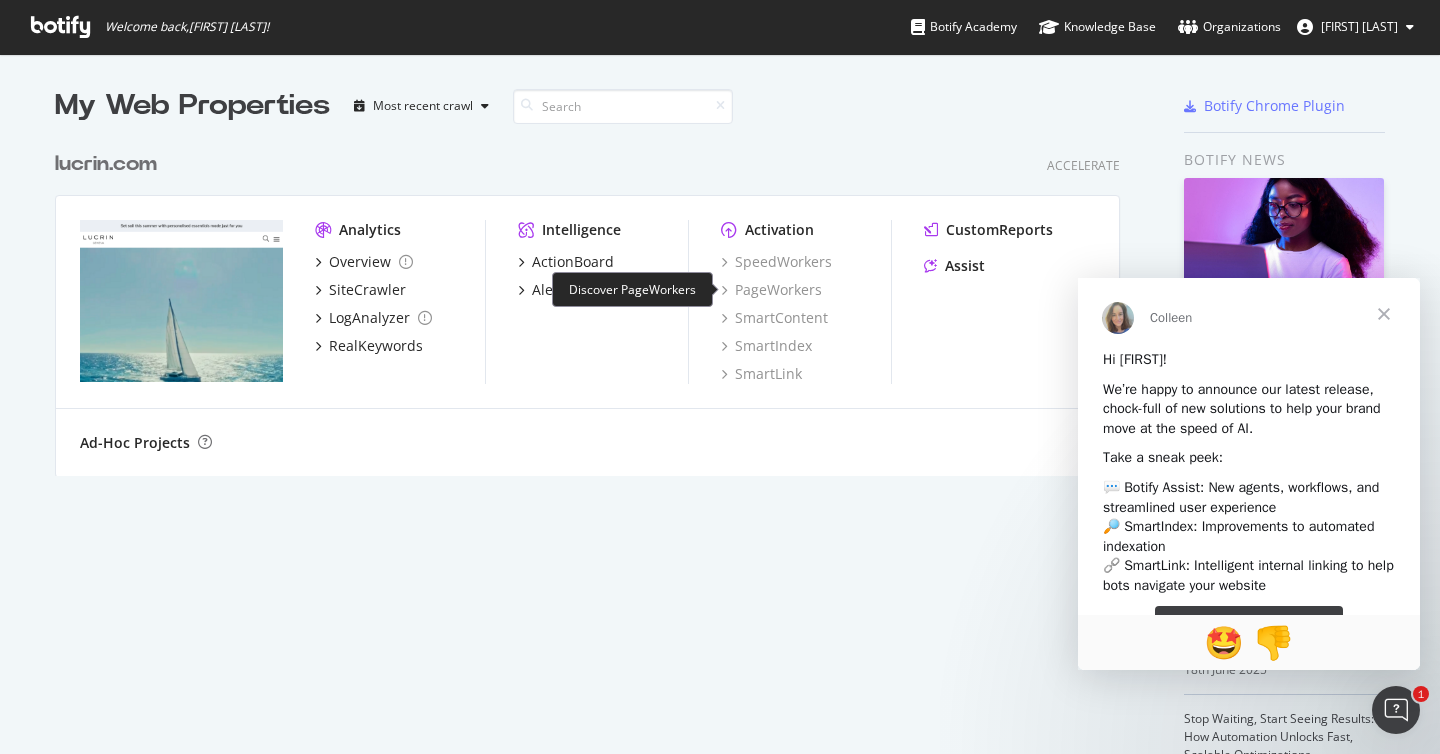 click on "PageWorkers" at bounding box center (771, 290) 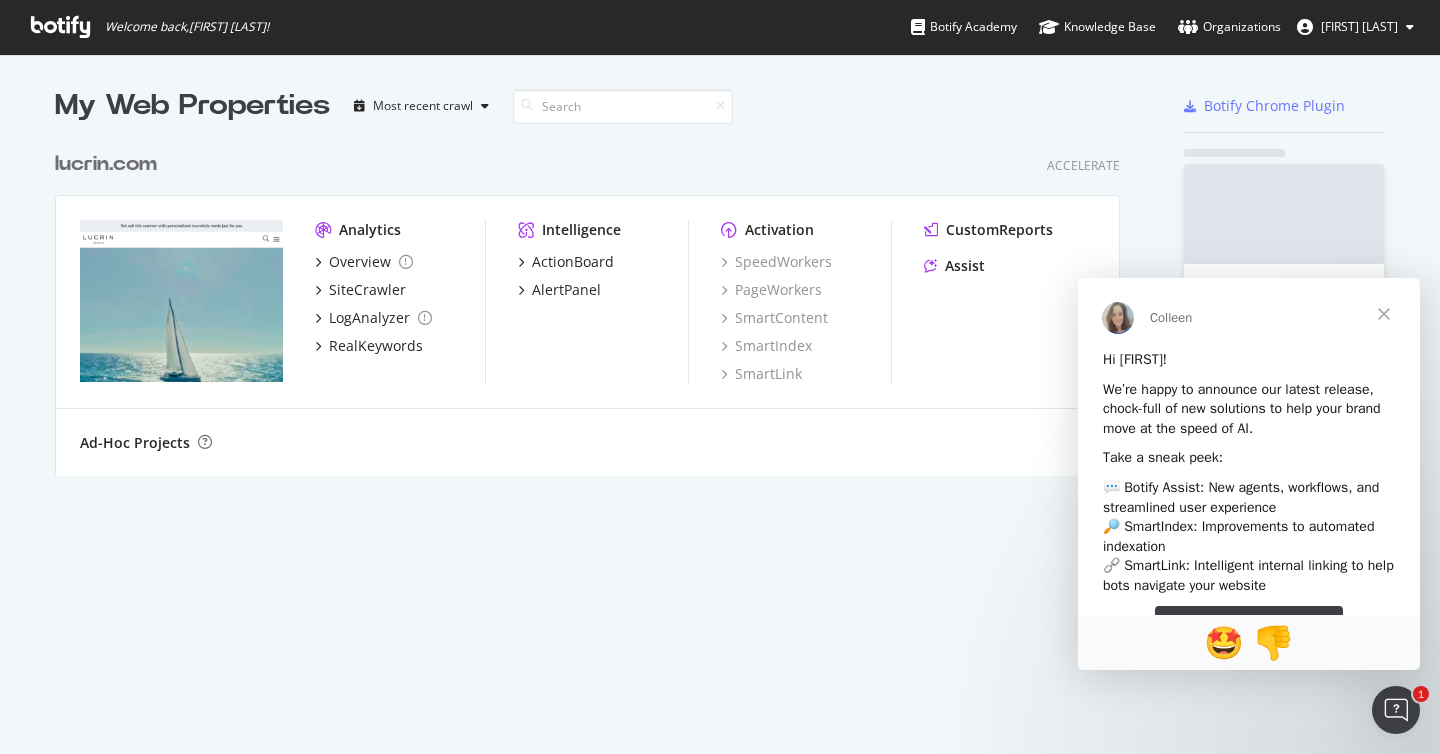 scroll, scrollTop: 1, scrollLeft: 1, axis: both 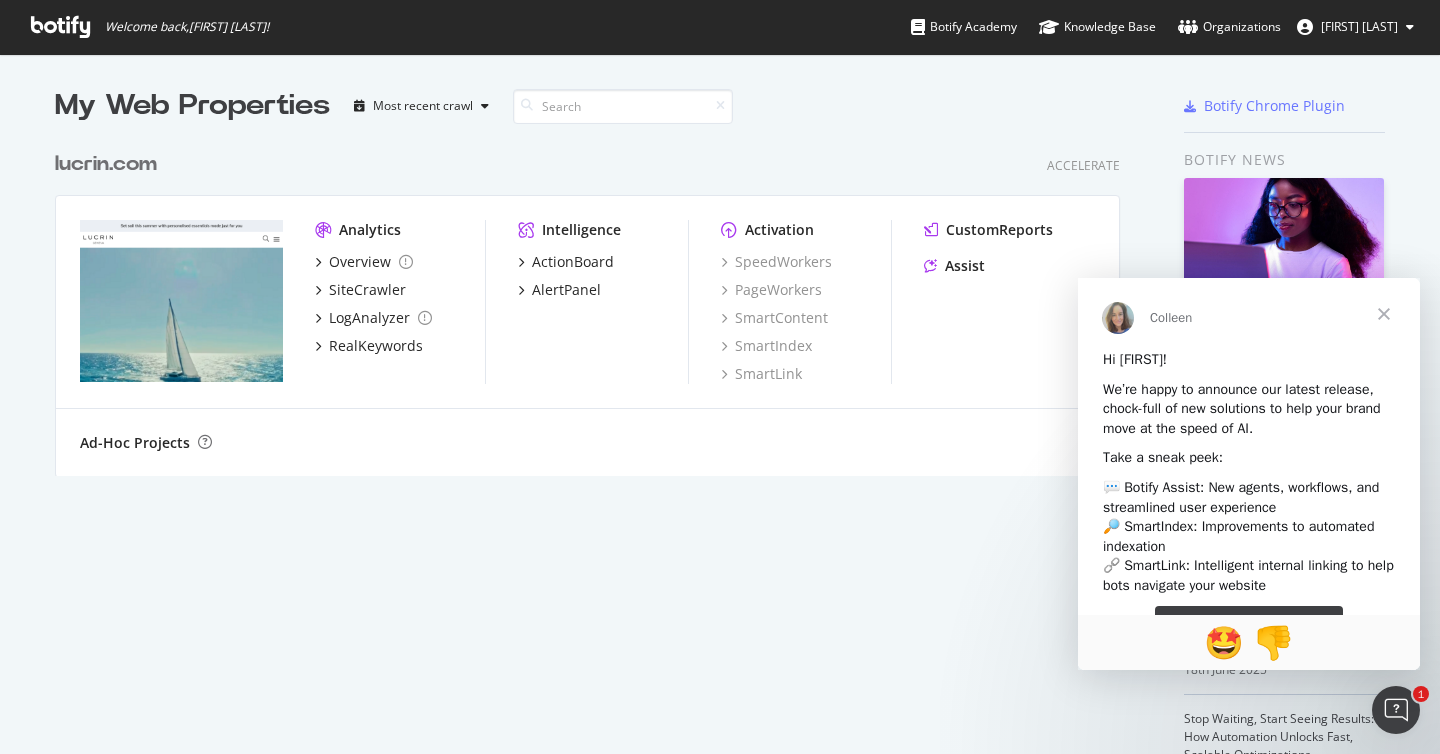 click at bounding box center (1384, 314) 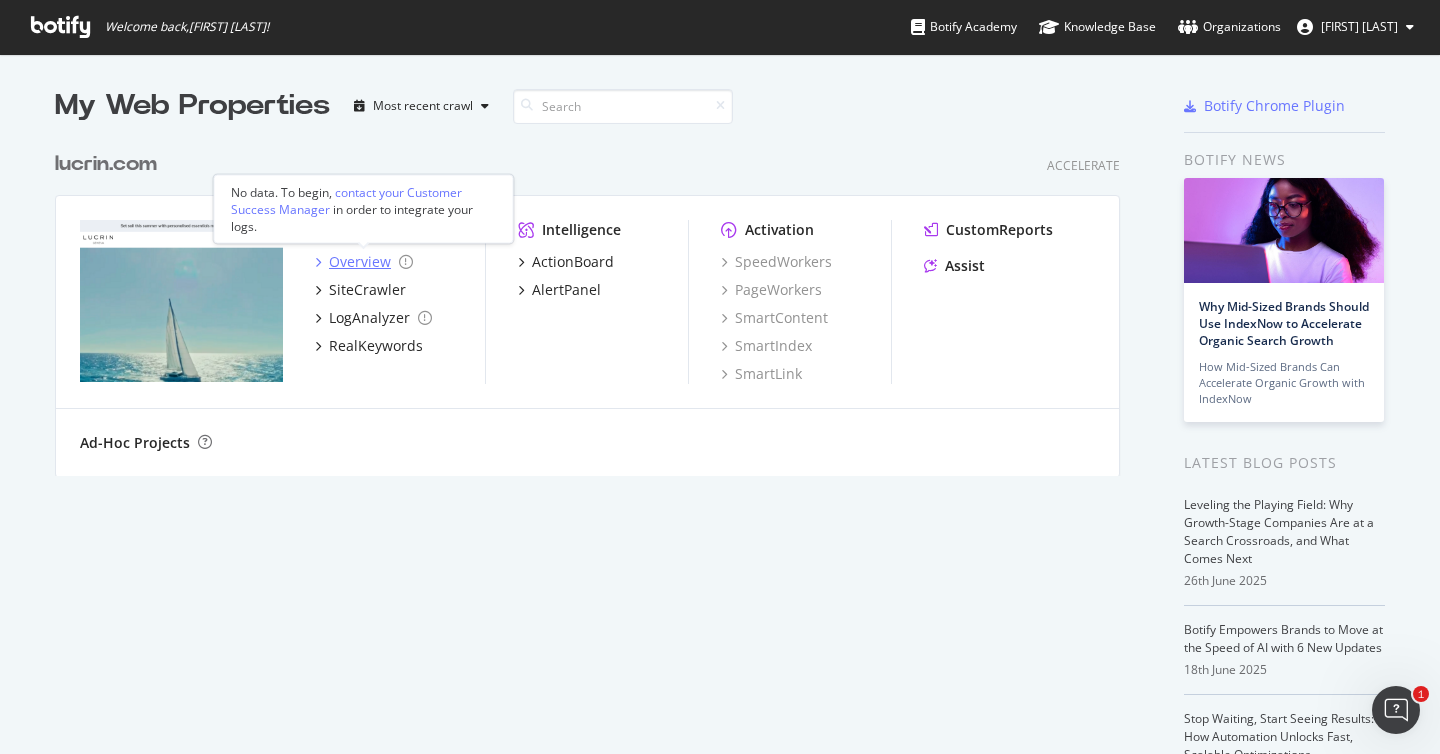 click on "Overview" at bounding box center [360, 262] 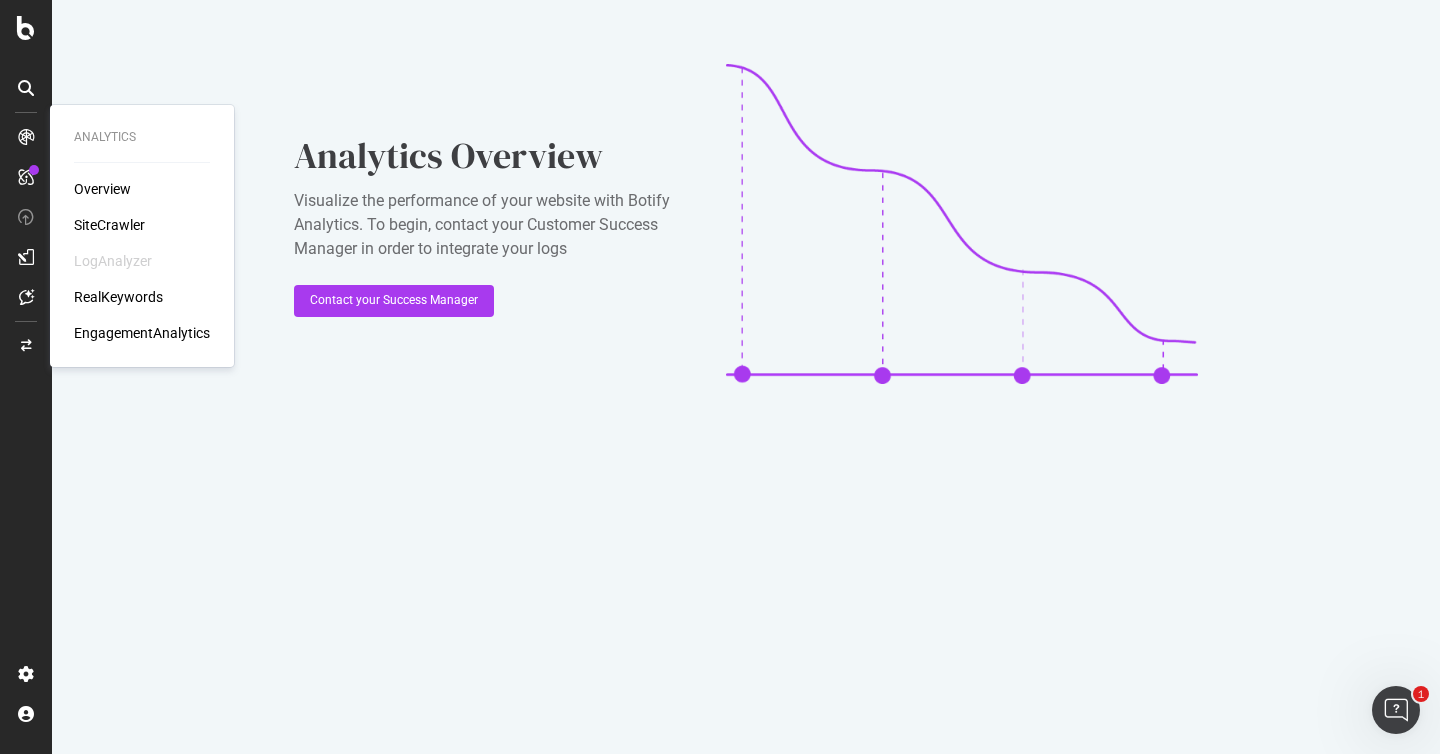 click on "SiteCrawler" at bounding box center (109, 225) 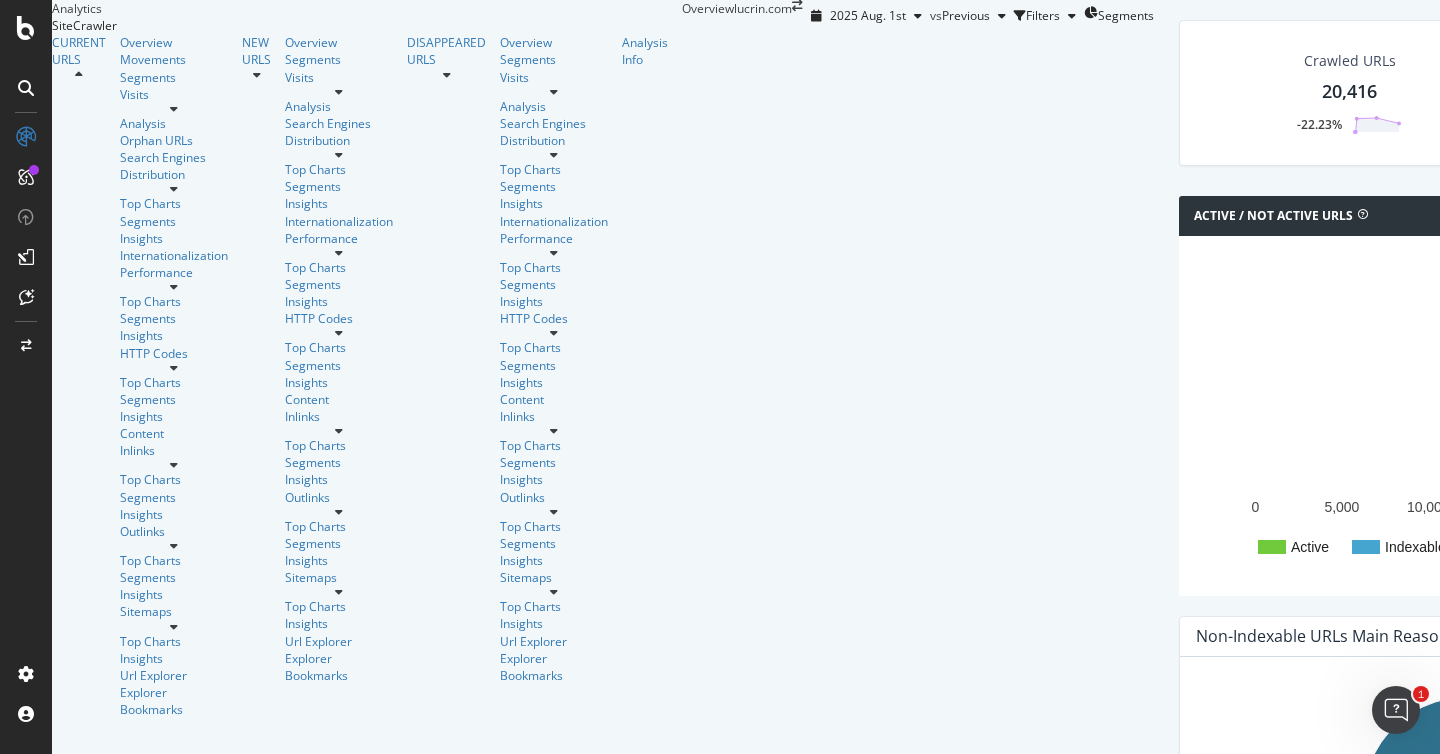 scroll, scrollTop: 2147, scrollLeft: 0, axis: vertical 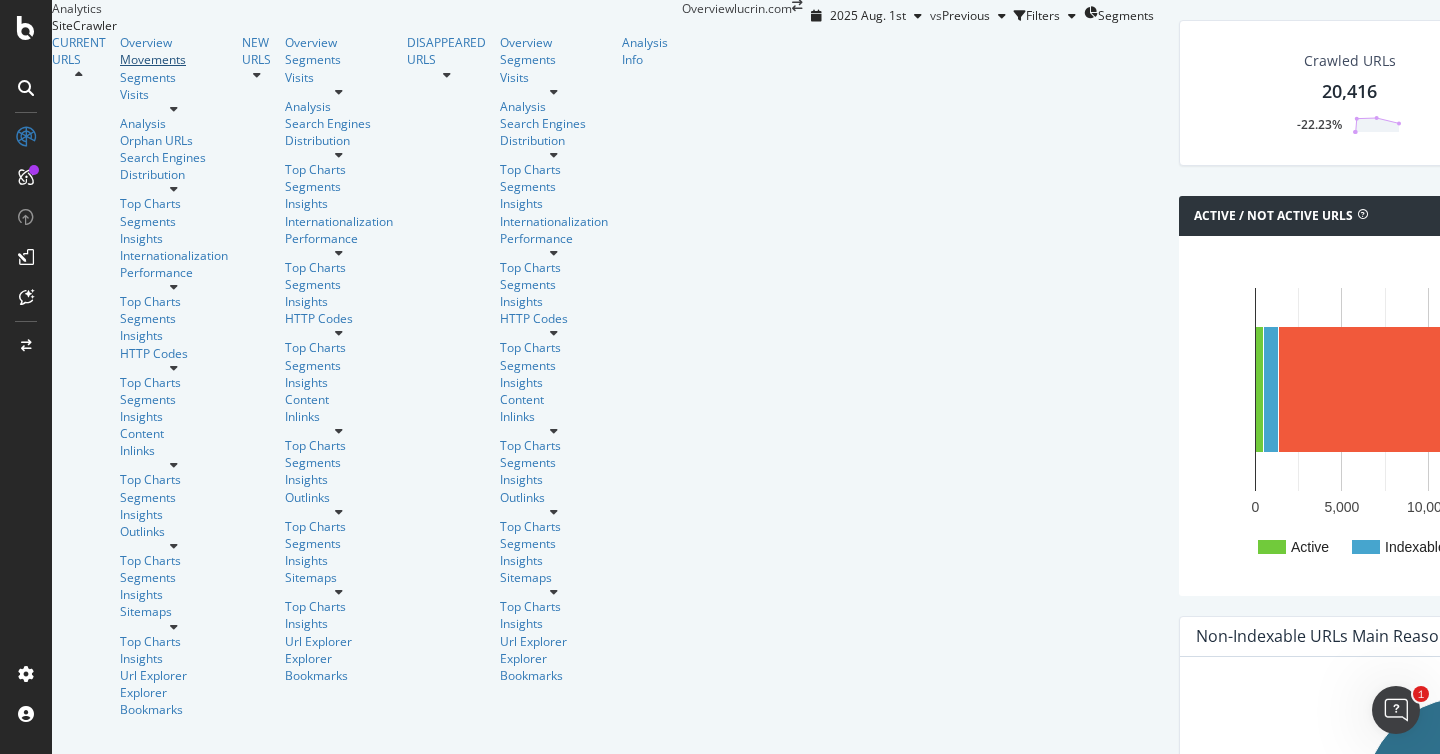 click on "Movements" at bounding box center (174, 59) 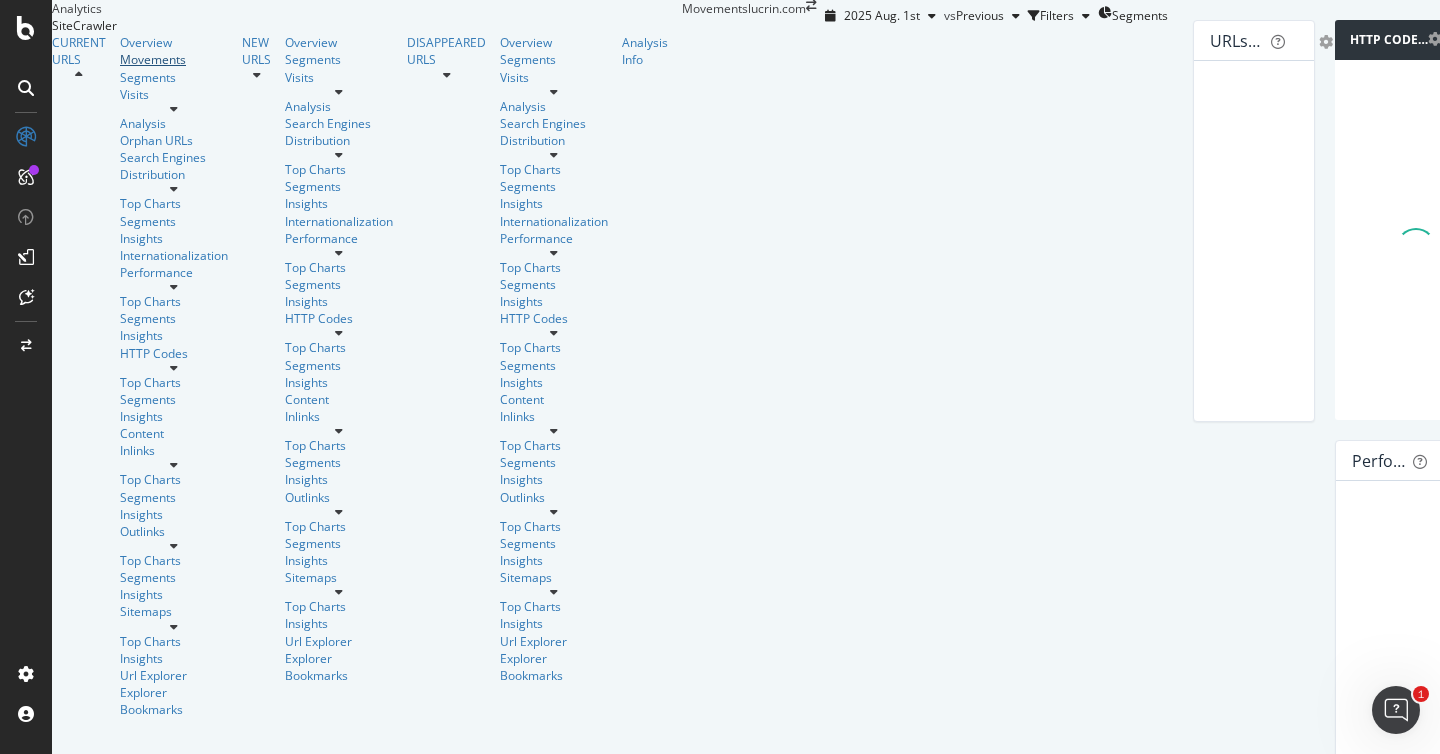 scroll, scrollTop: 0, scrollLeft: 0, axis: both 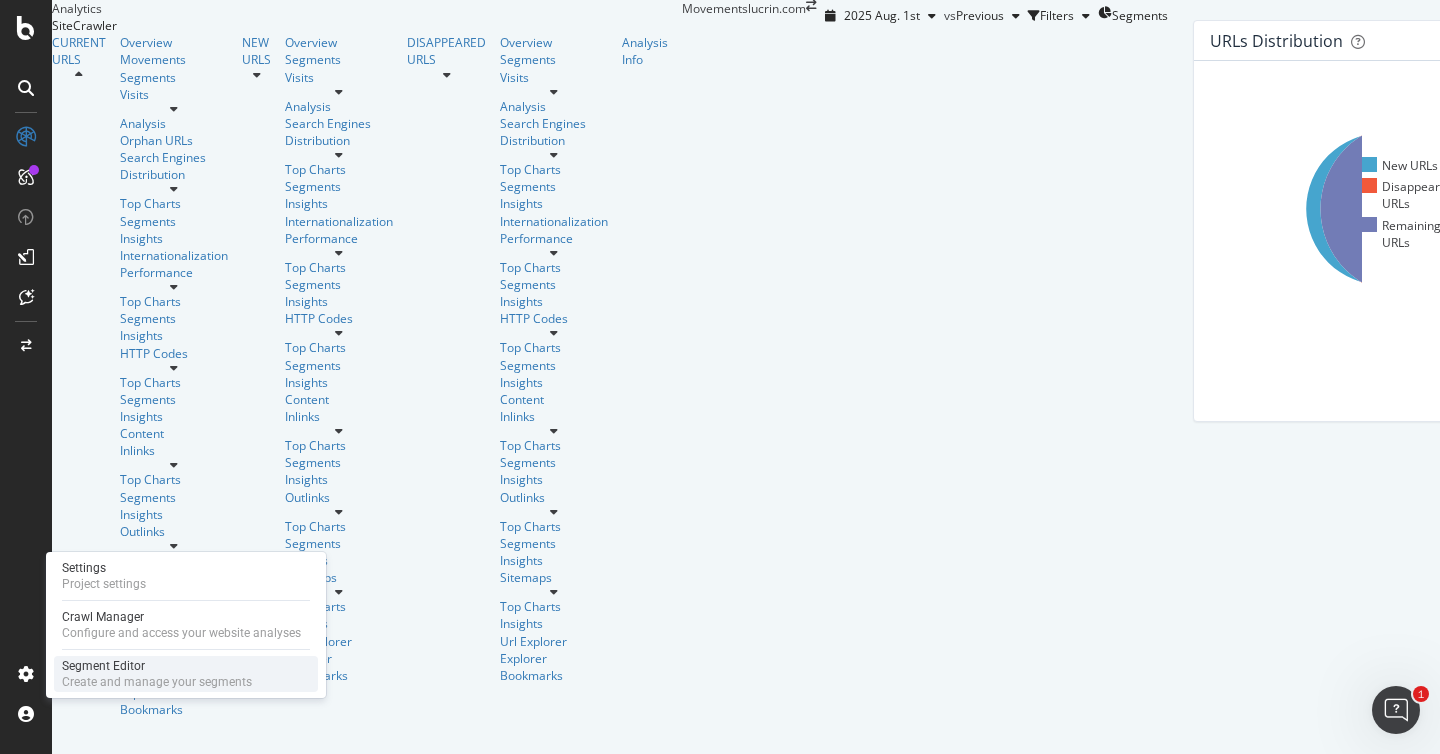 click on "Segment Editor" at bounding box center [157, 666] 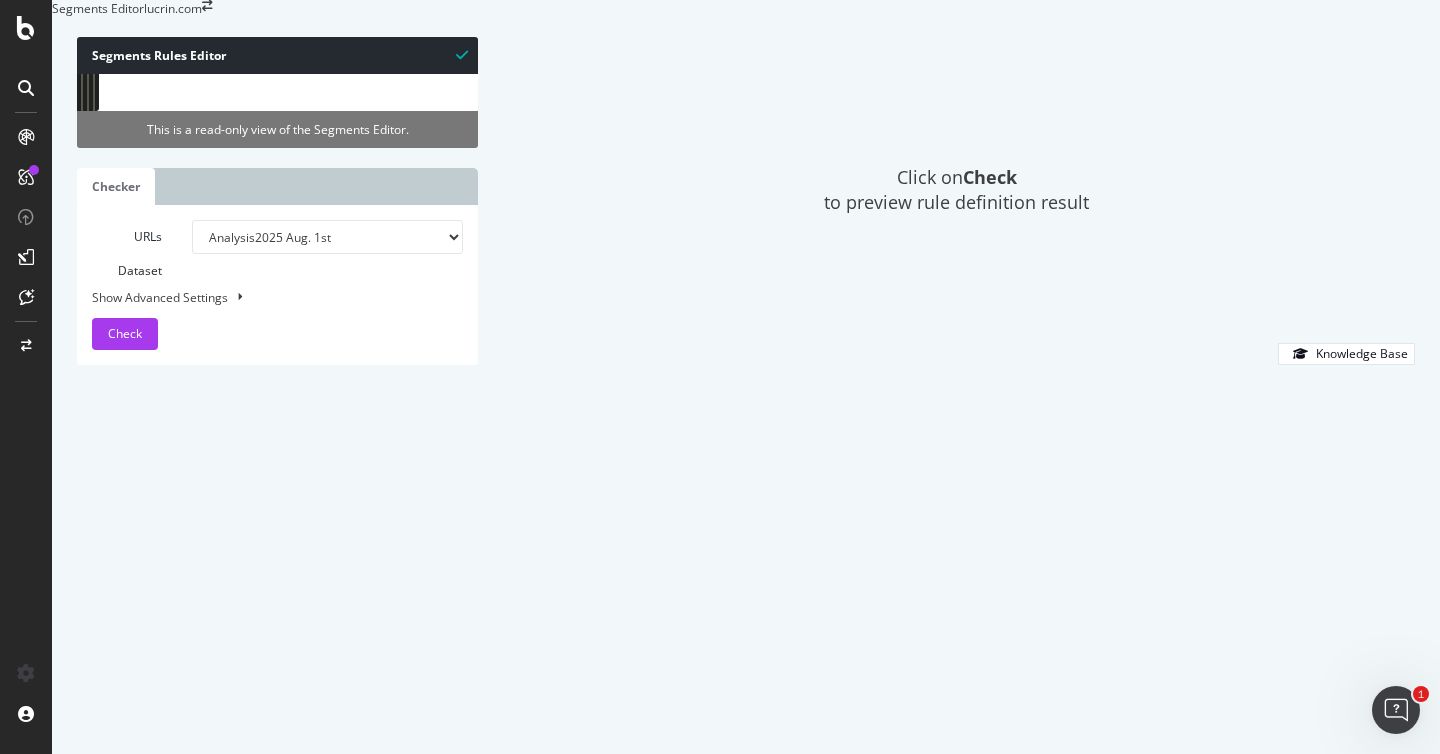 click on "[ segment : pagetype ] @ home path   / @ pagination/clean URL   *?p=* URL  not  *&* flag   p+ @ pagination/multiple URL   *?p=* @ tracking/one URL   *?* URL  not  *p=* URL  not  *&* @ tracking/multiple URL   *?* URL  not  *p=*" at bounding box center (532, 254) 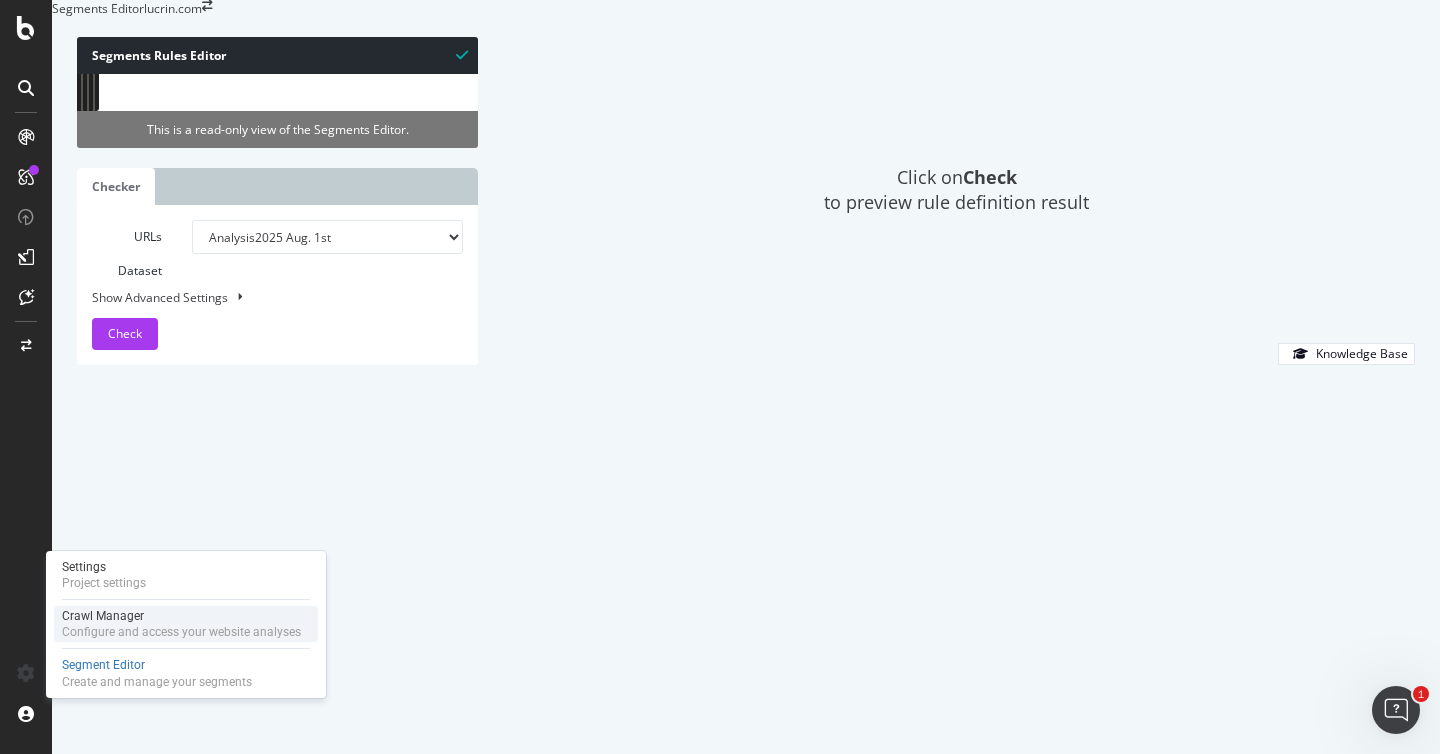 click on "Configure and access your website analyses" at bounding box center [181, 632] 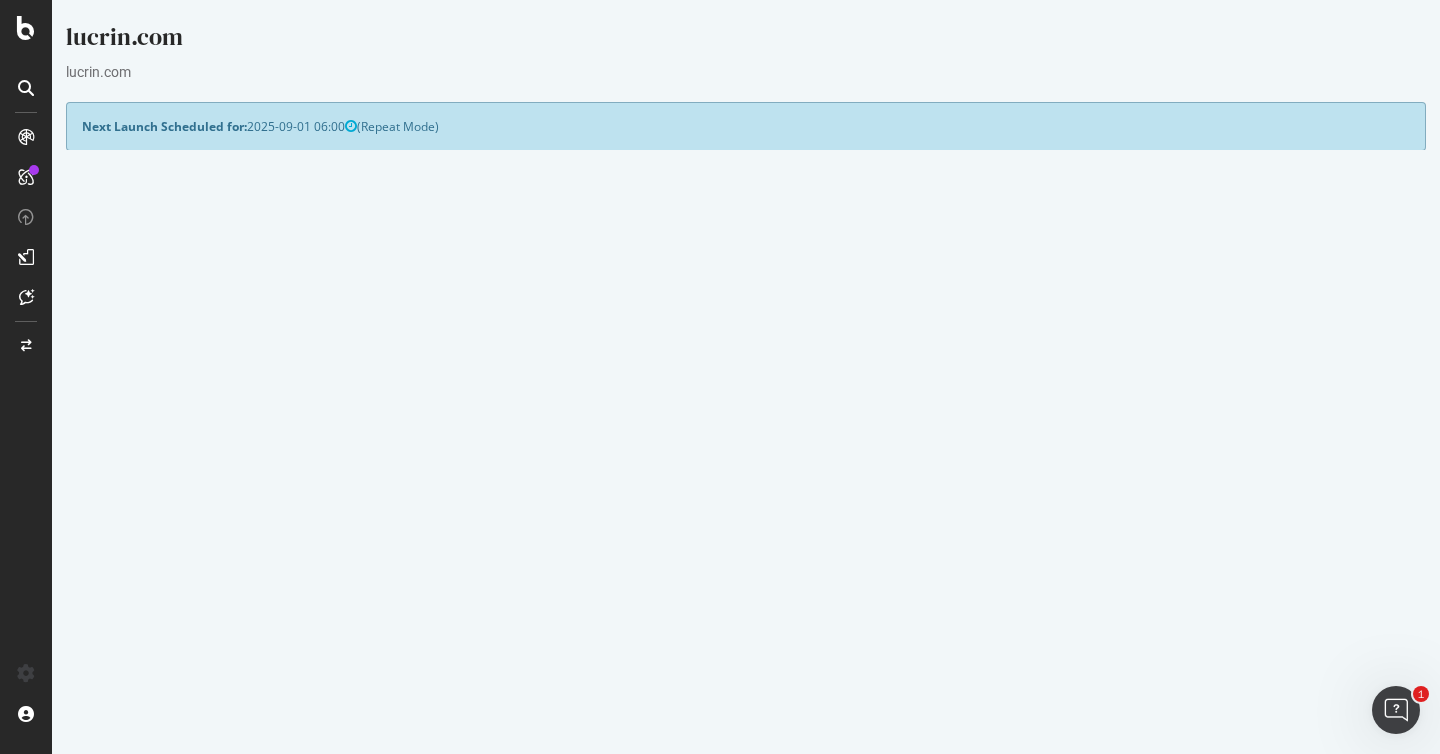 scroll, scrollTop: 668, scrollLeft: 0, axis: vertical 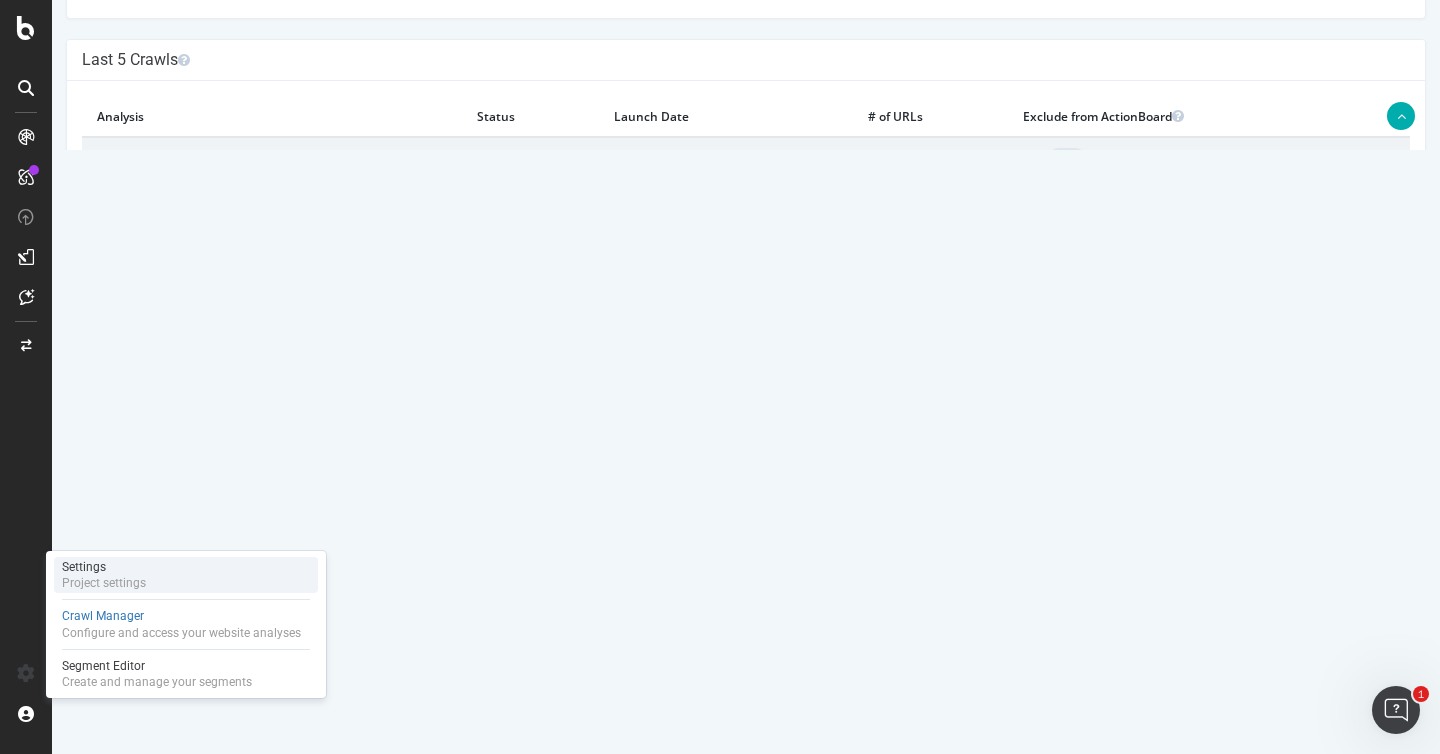 click on "Project settings" at bounding box center (104, 583) 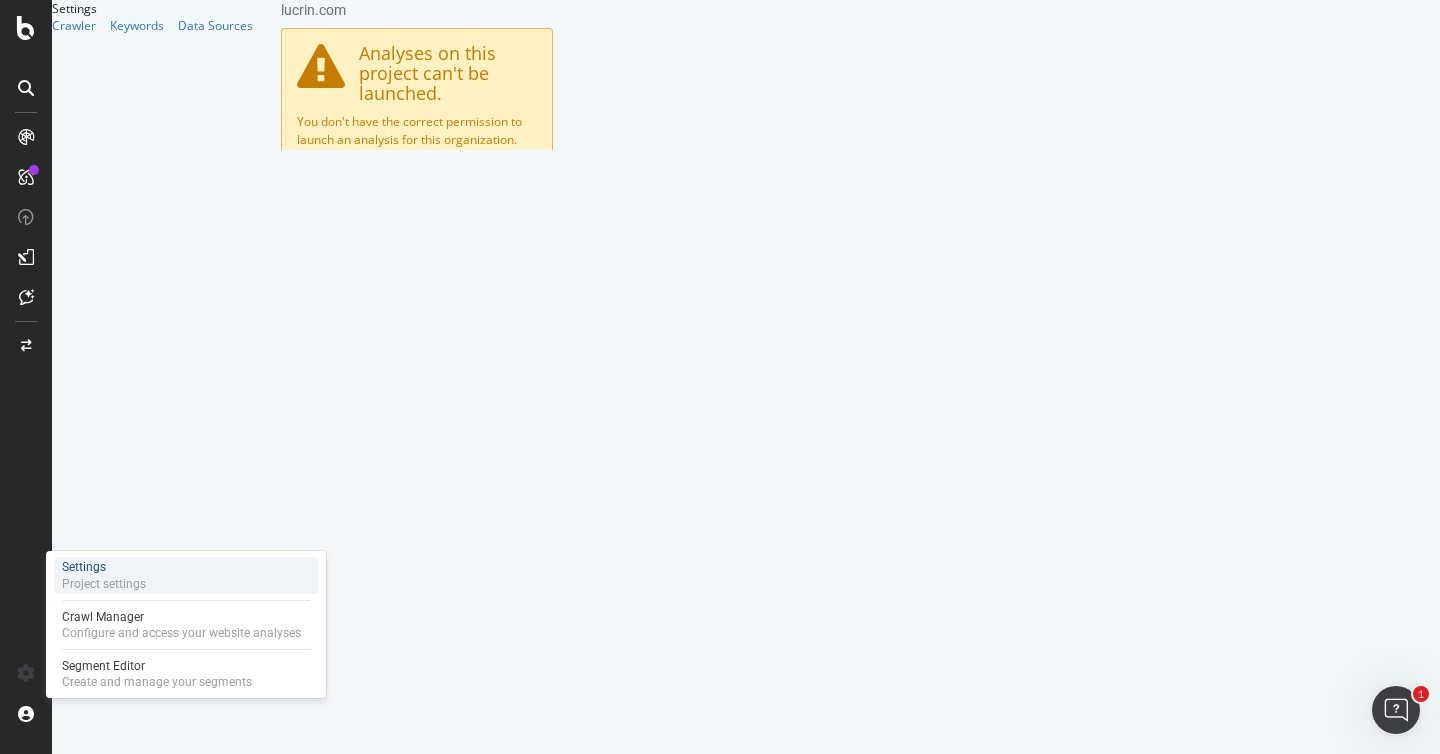 scroll, scrollTop: 0, scrollLeft: 0, axis: both 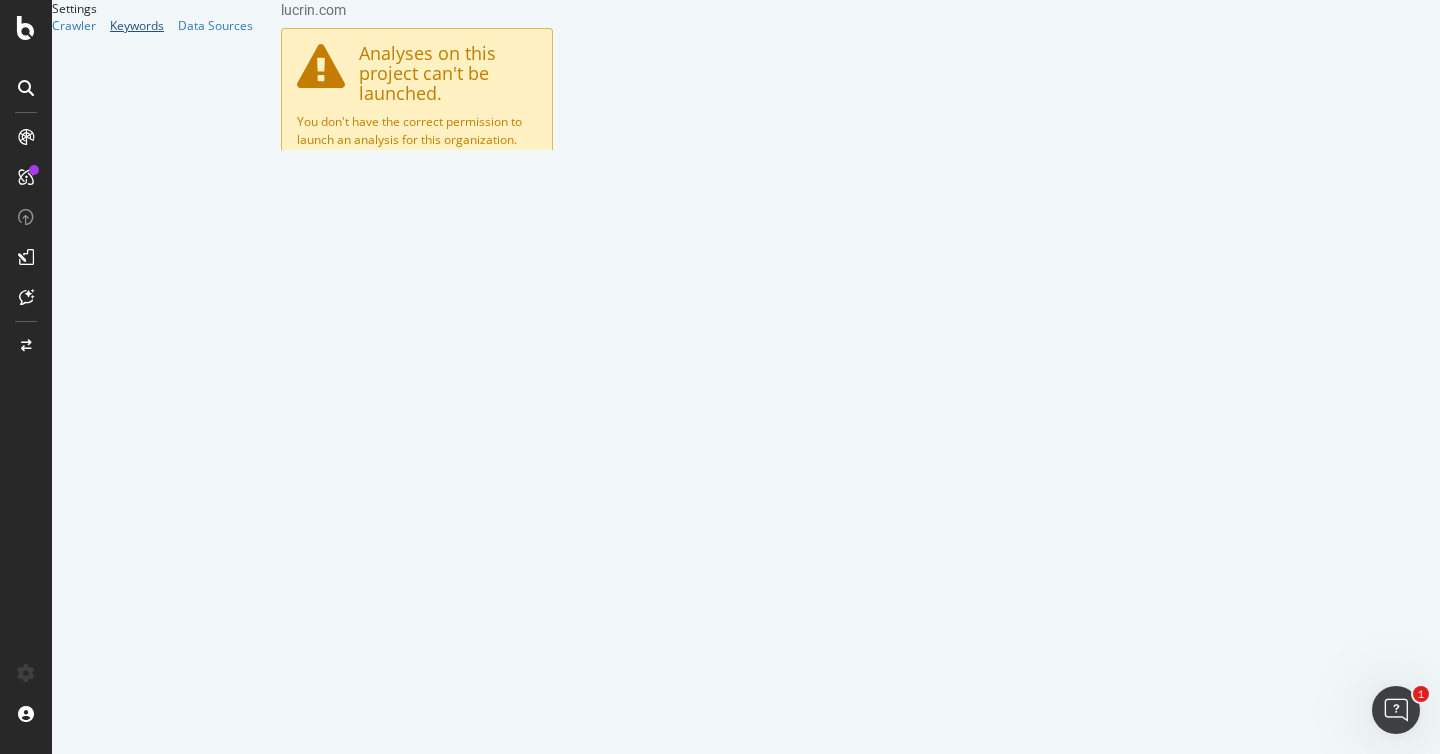 click on "Keywords" at bounding box center [137, 25] 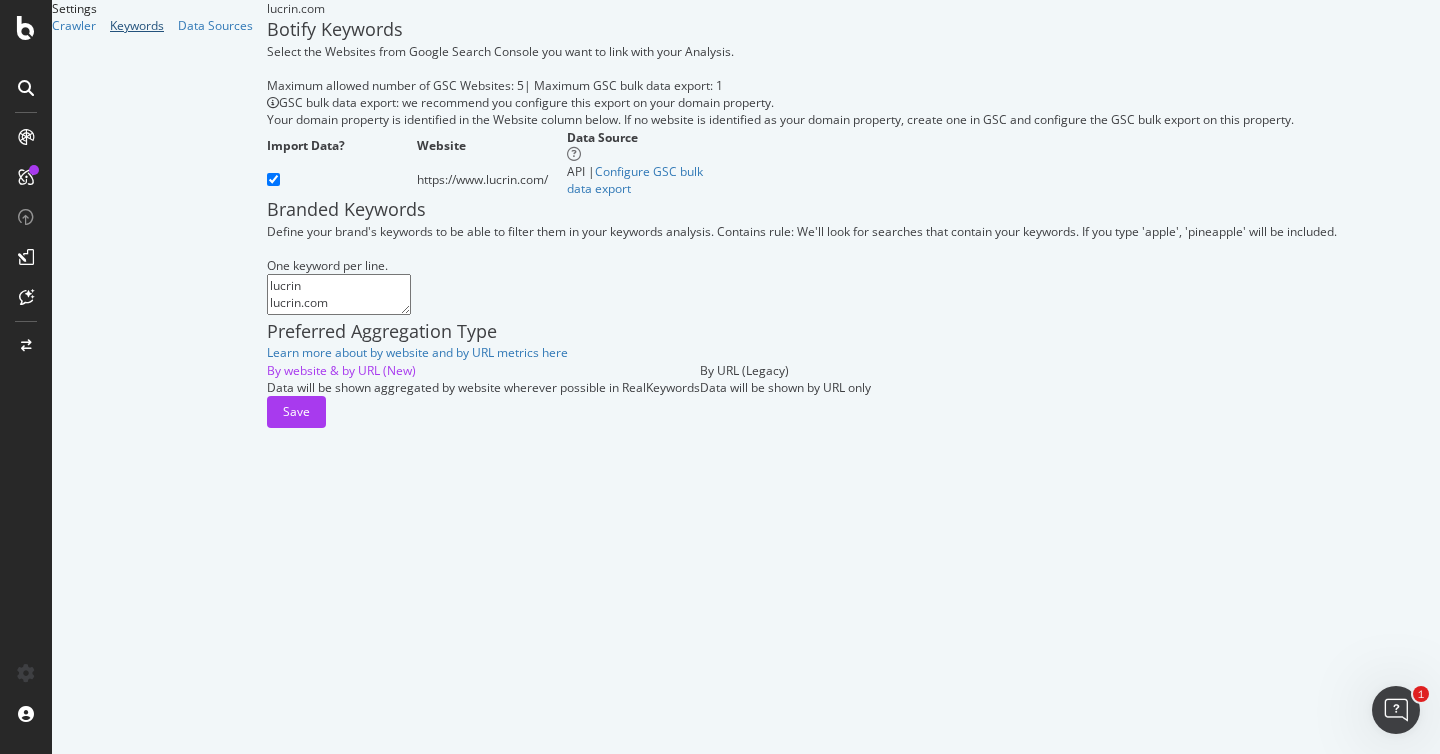scroll, scrollTop: 197, scrollLeft: 0, axis: vertical 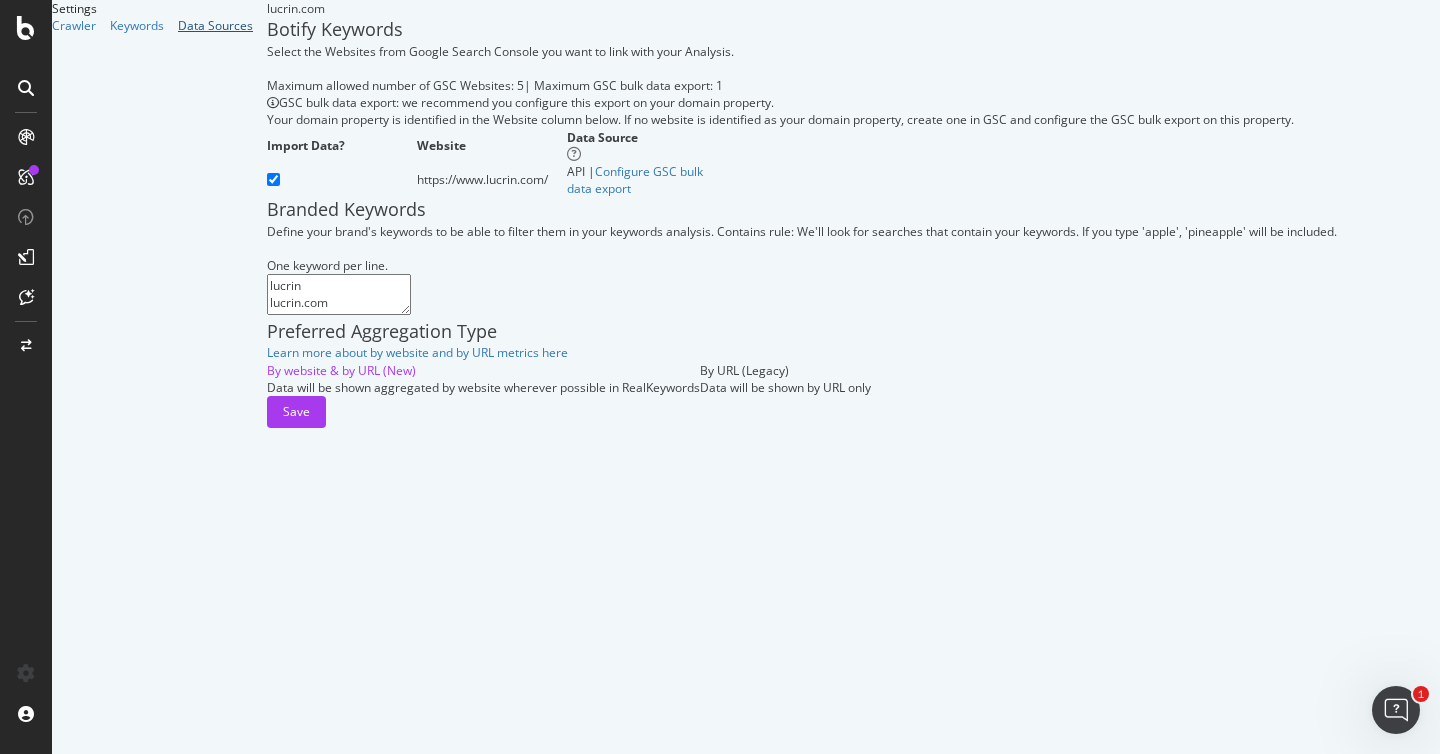 click on "Data Sources" at bounding box center (215, 25) 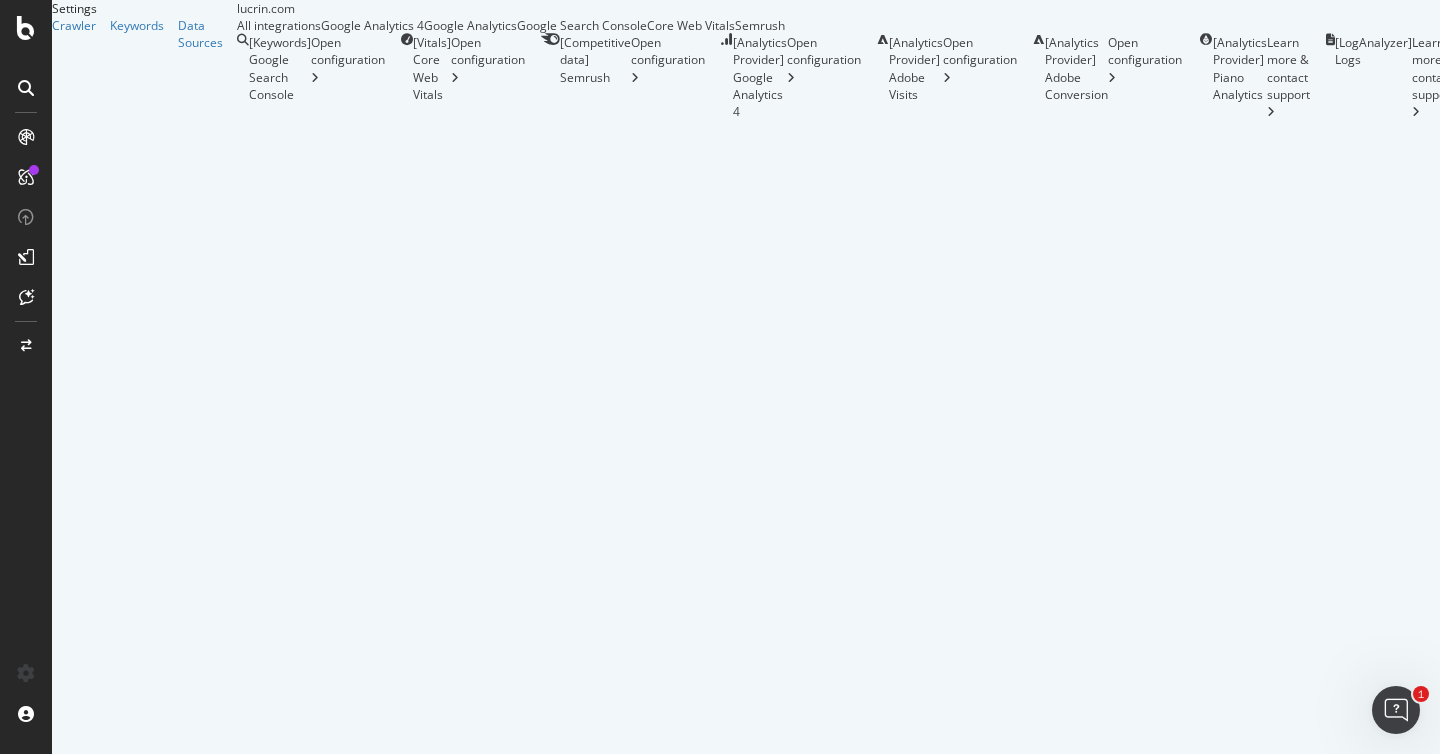 click on "Google Analytics 4" at bounding box center (372, 25) 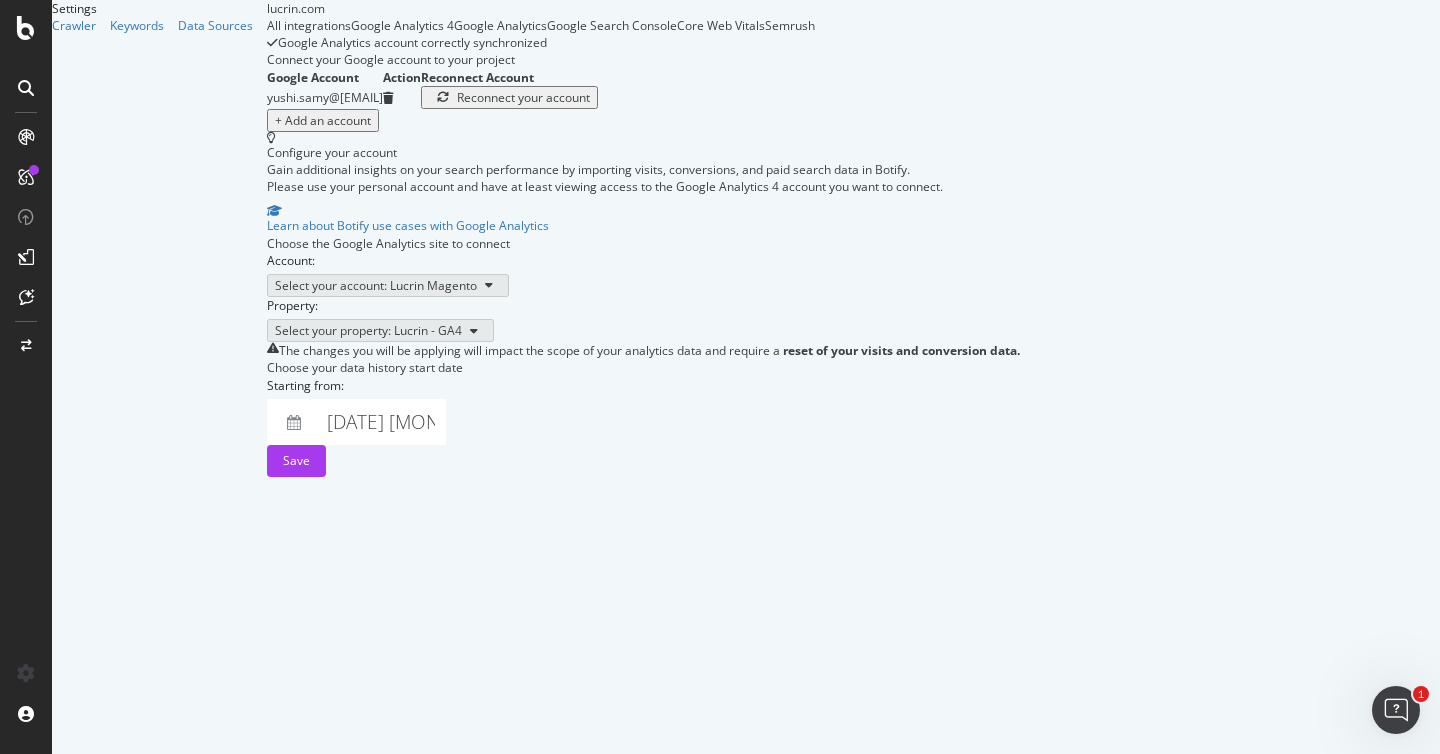 click on "Google Analytics" at bounding box center [500, 25] 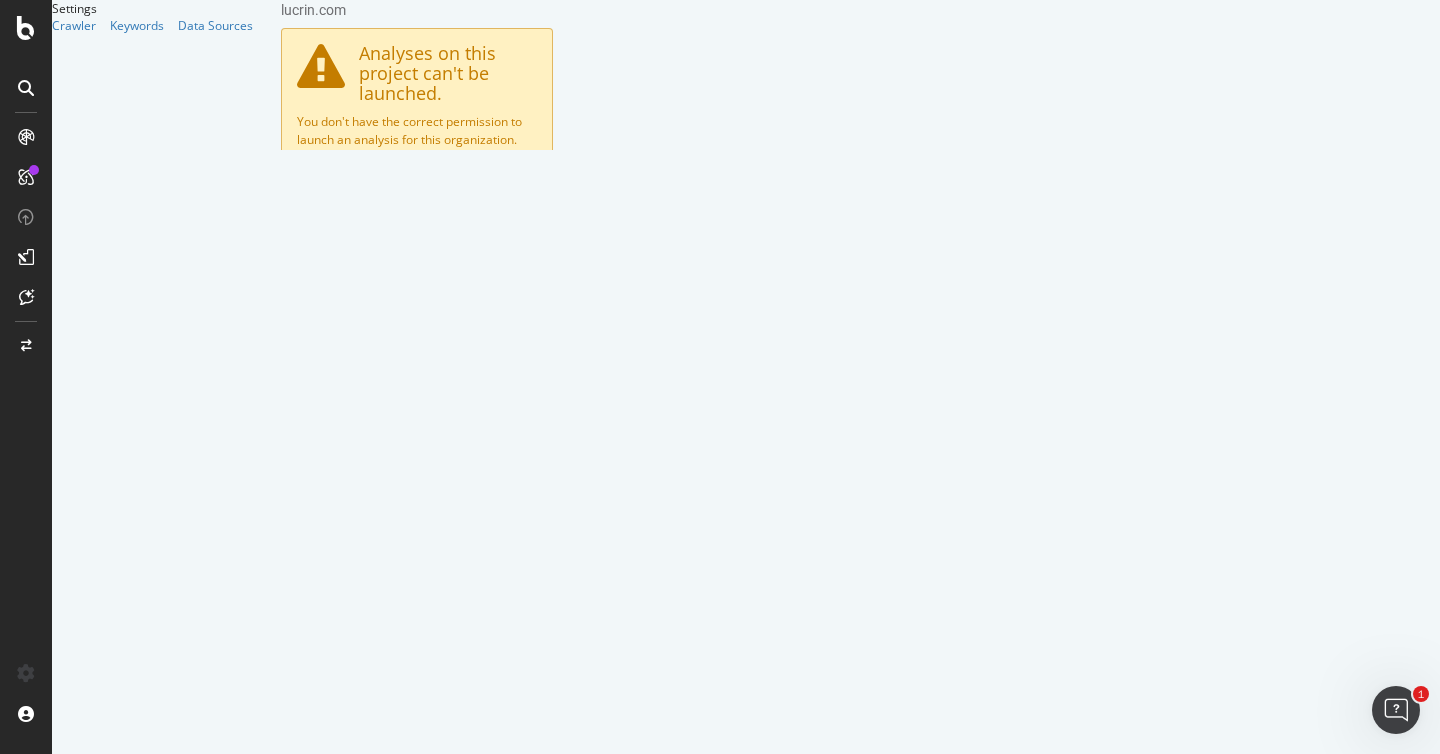 scroll, scrollTop: 0, scrollLeft: 0, axis: both 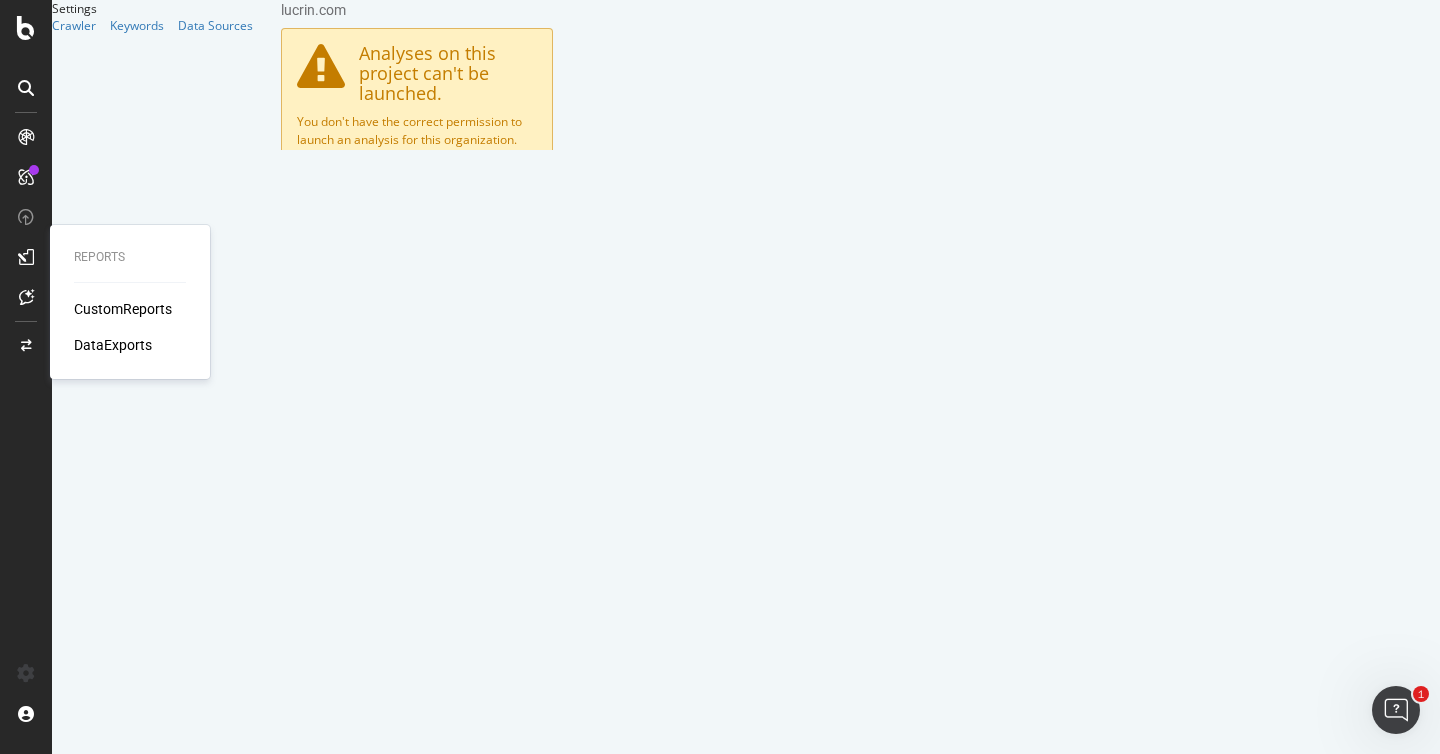 click on "CustomReports" at bounding box center [123, 309] 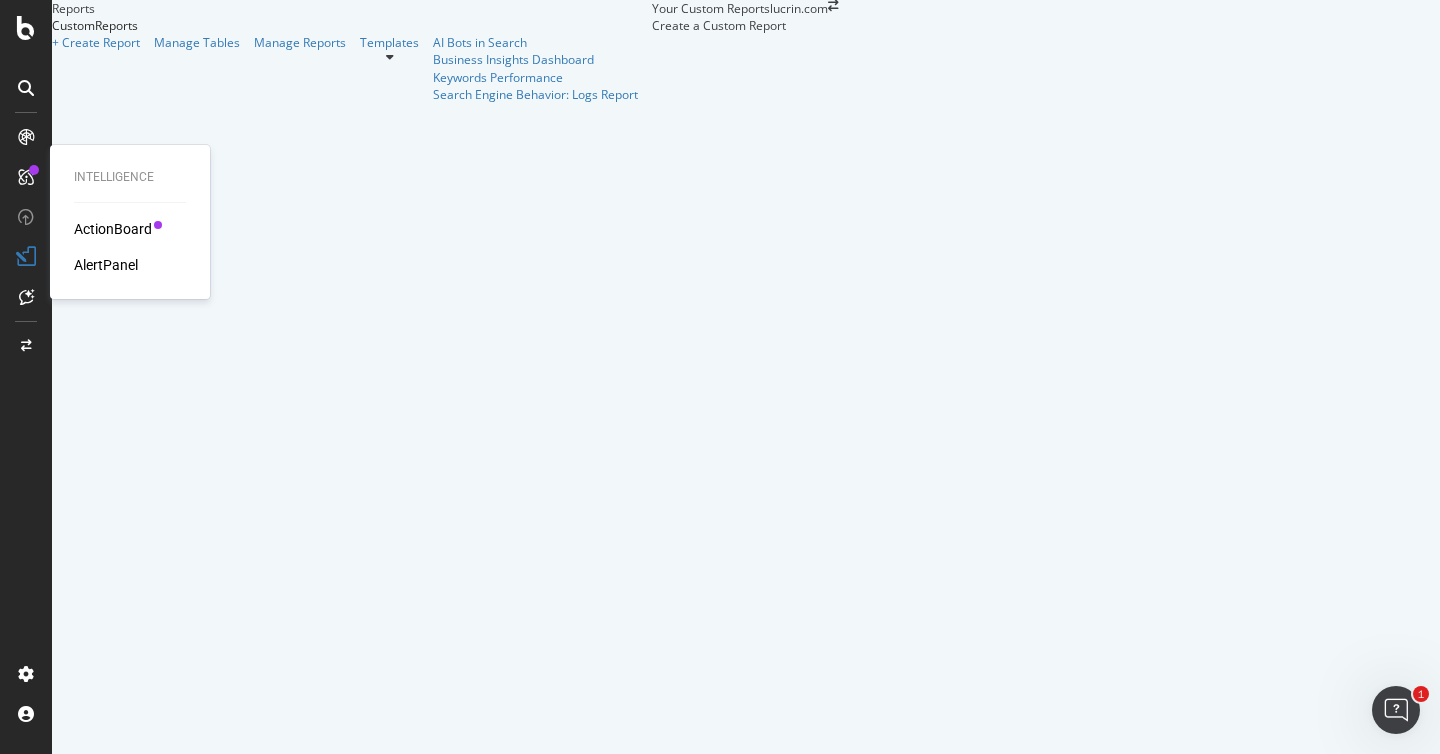 click on "ActionBoard" at bounding box center [113, 229] 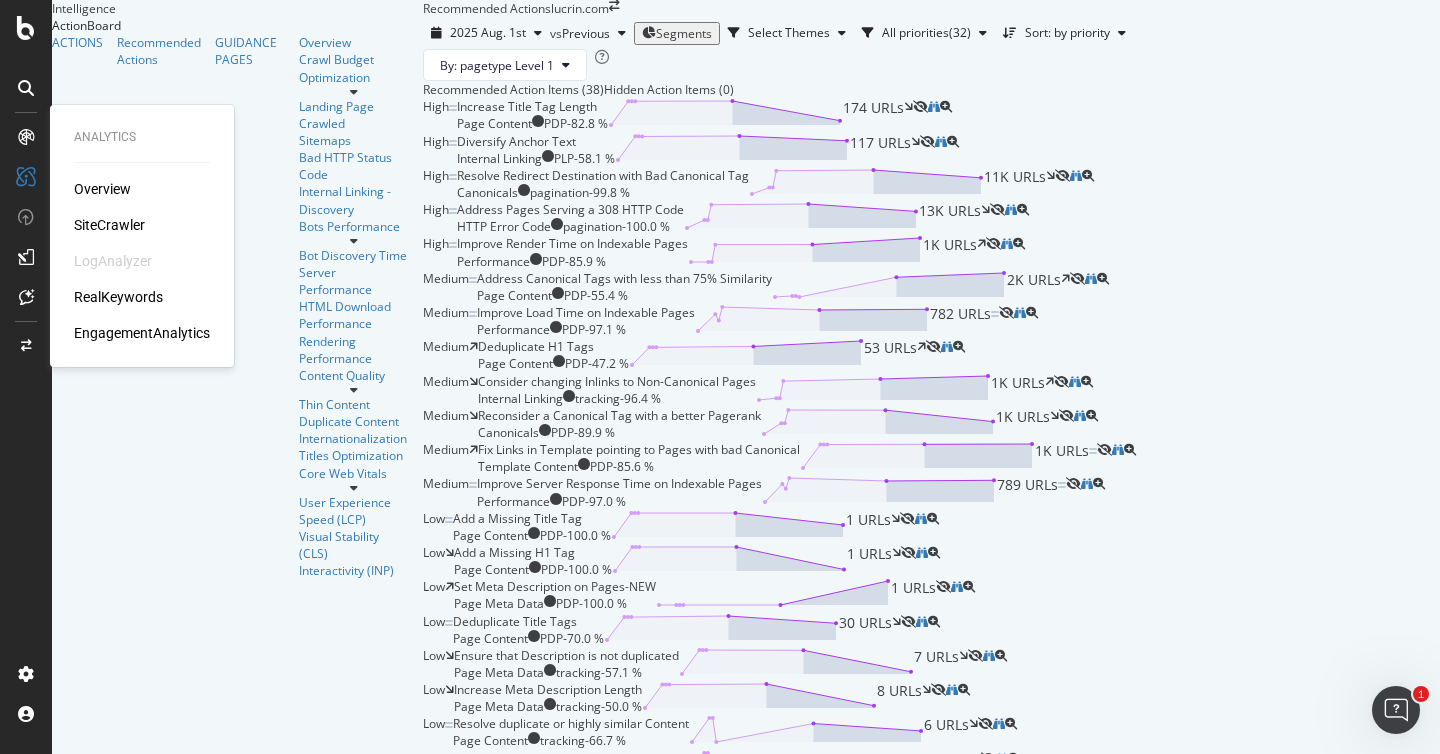 click on "RealKeywords" at bounding box center [118, 297] 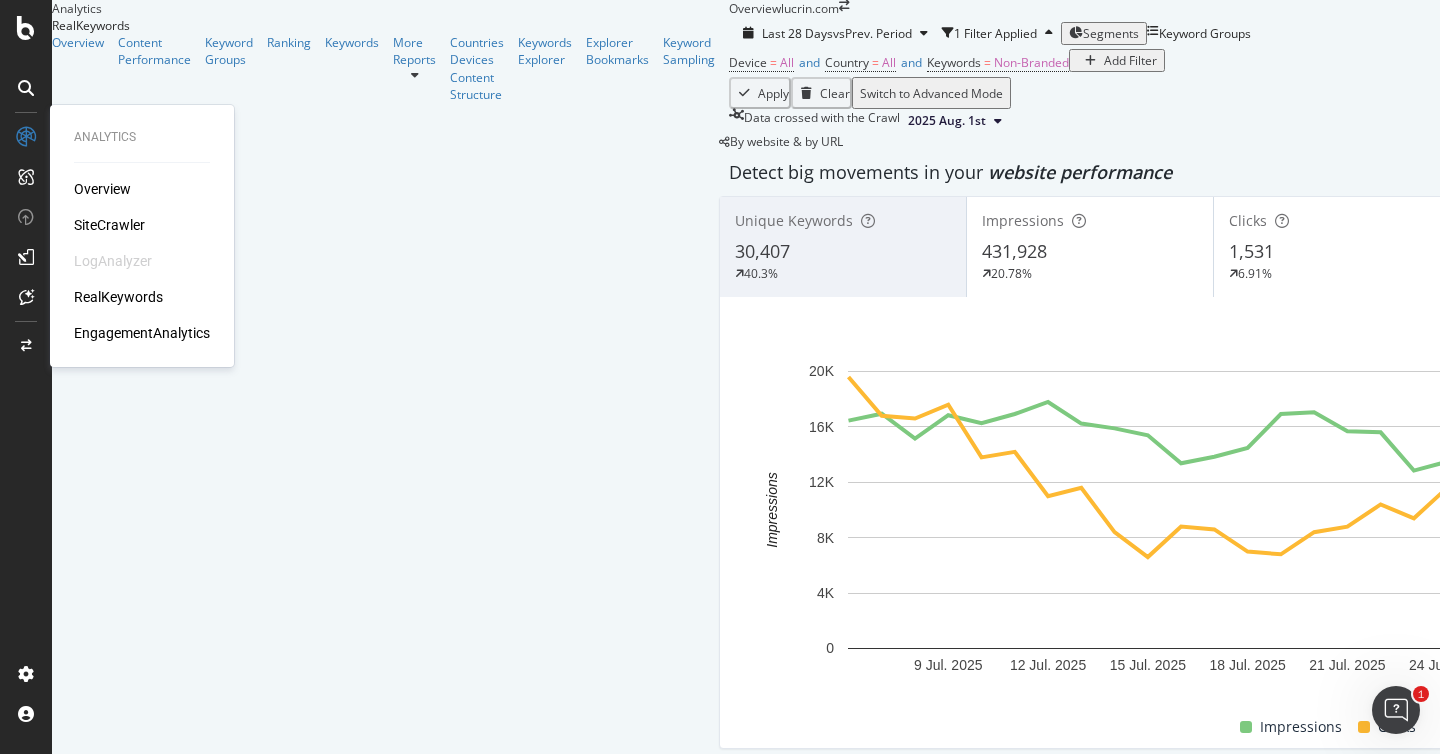 click on "EngagementAnalytics" at bounding box center (142, 333) 